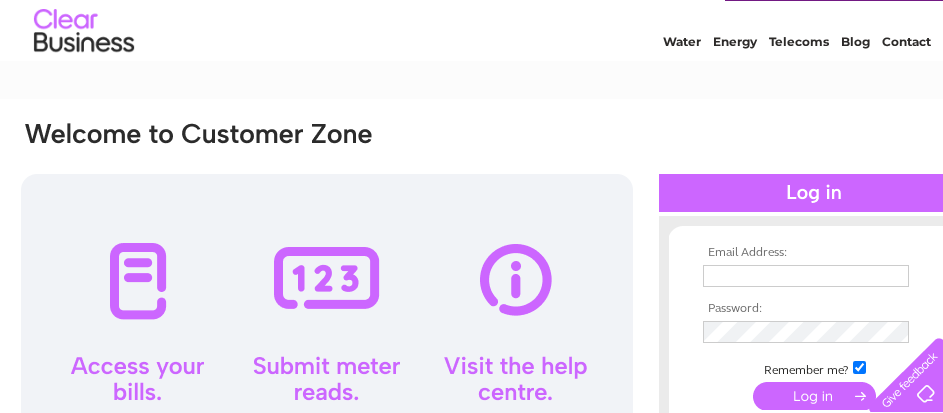 scroll, scrollTop: 100, scrollLeft: 0, axis: vertical 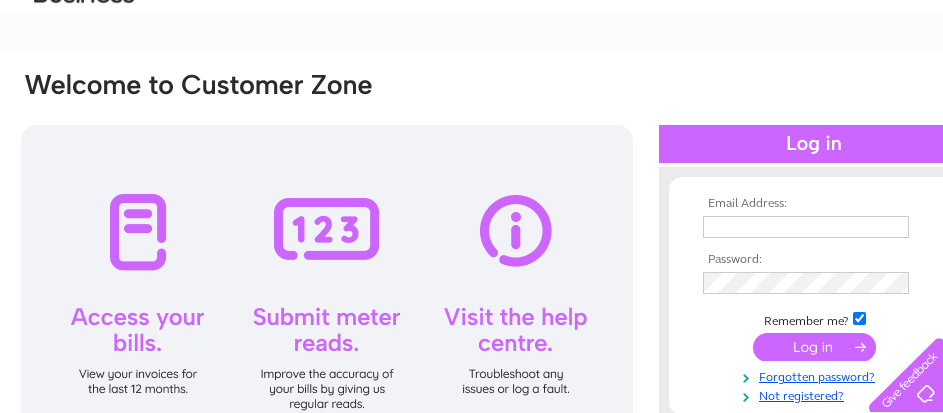 click at bounding box center [806, 227] 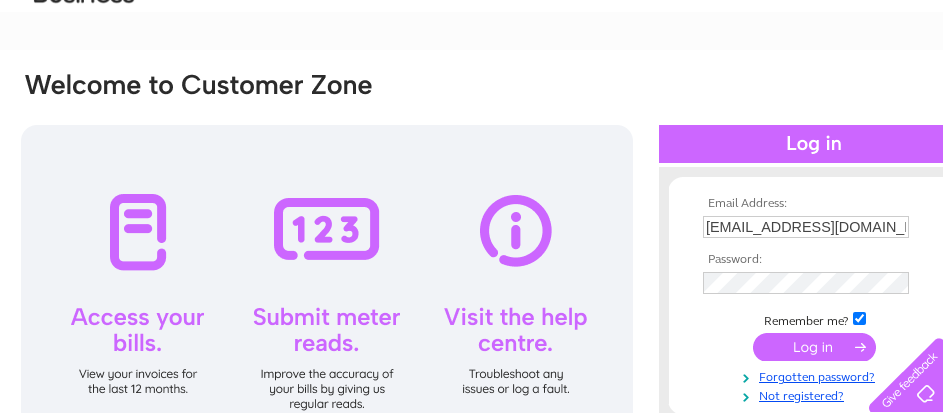 click at bounding box center (814, 347) 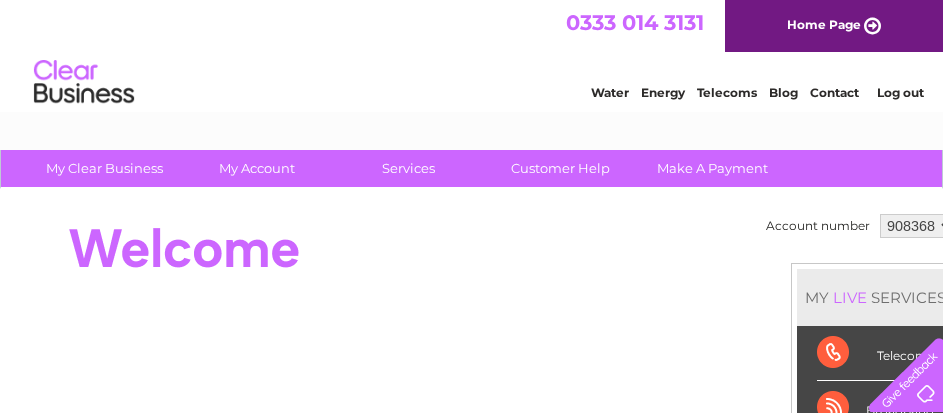 scroll, scrollTop: 0, scrollLeft: 0, axis: both 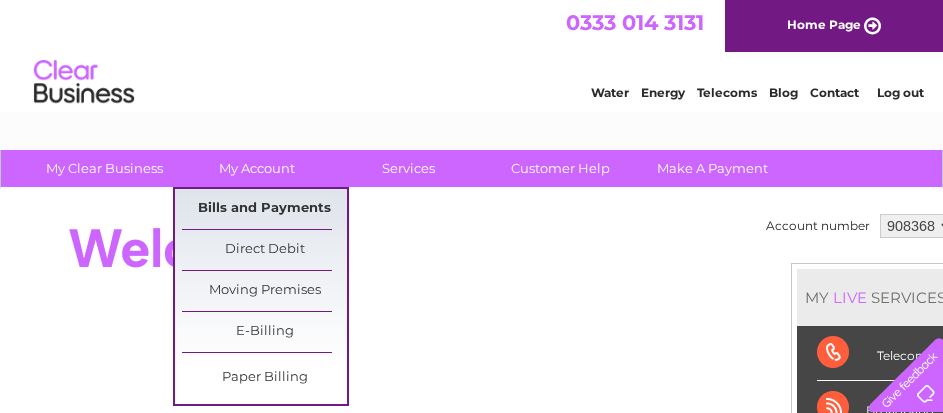 click on "Bills and Payments" at bounding box center (264, 209) 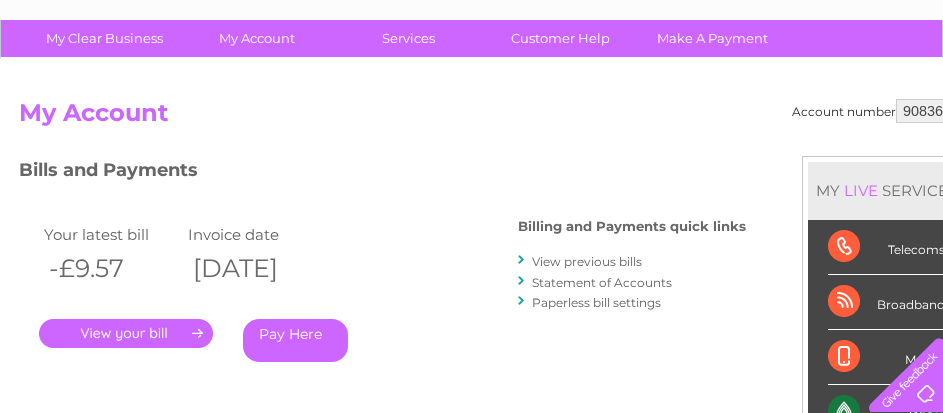 scroll, scrollTop: 300, scrollLeft: 0, axis: vertical 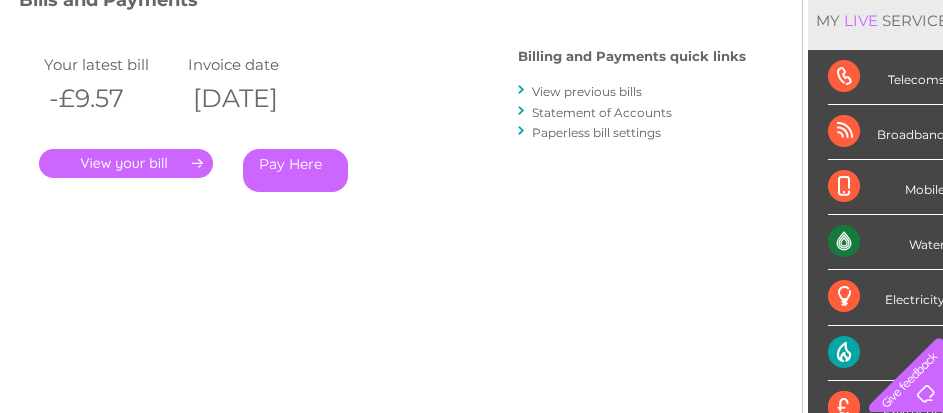 click on "." at bounding box center [126, 163] 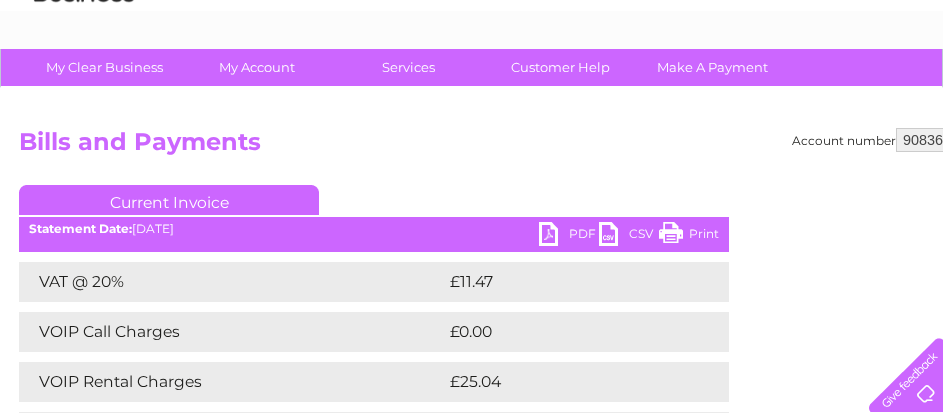 scroll, scrollTop: 100, scrollLeft: 0, axis: vertical 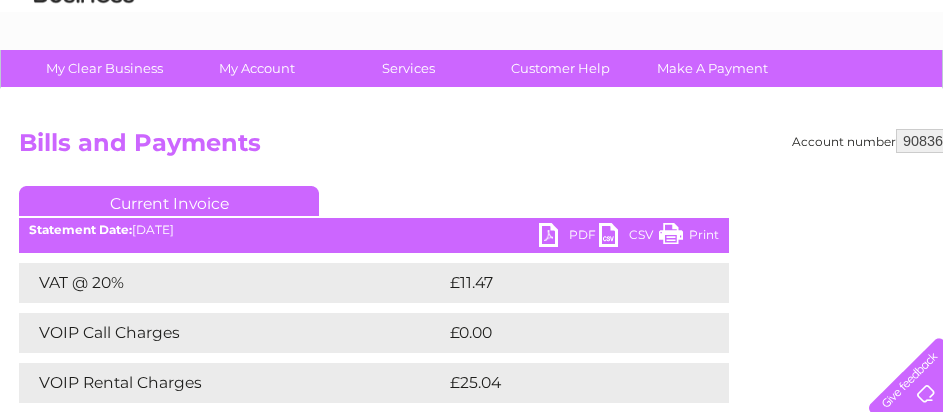click on "PDF" at bounding box center [569, 237] 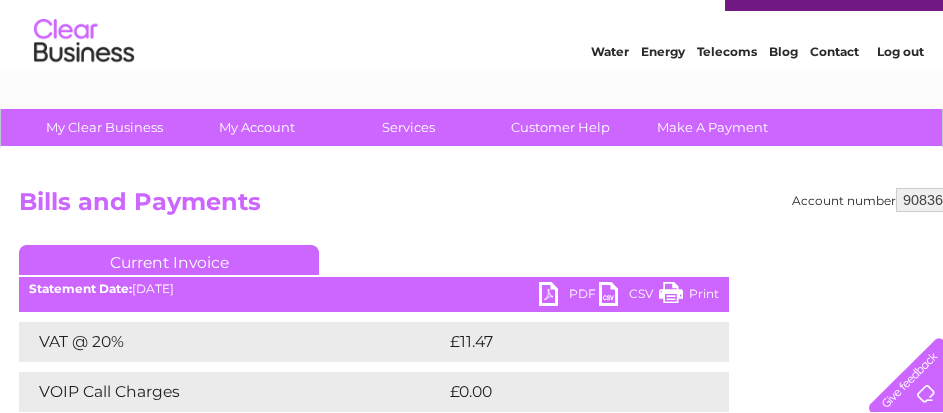 scroll, scrollTop: 0, scrollLeft: 0, axis: both 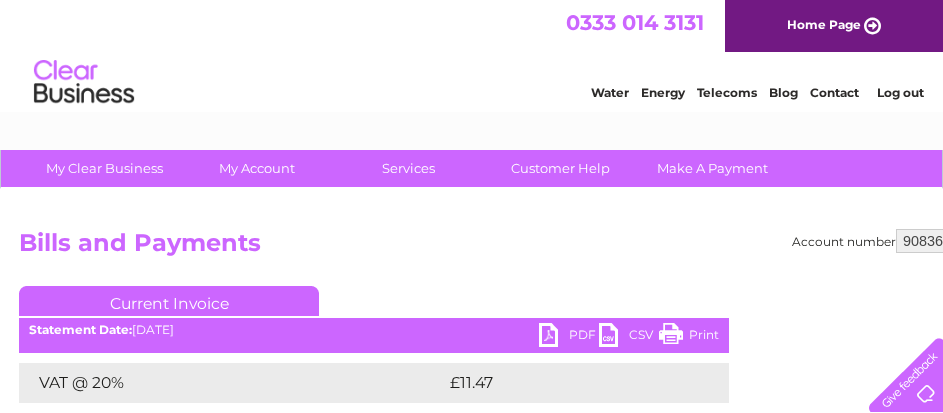 click on "Log out" at bounding box center (900, 92) 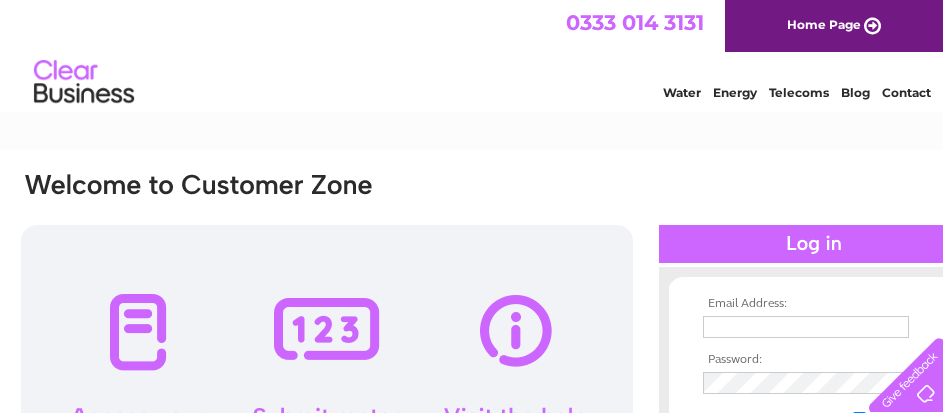 scroll, scrollTop: 0, scrollLeft: 0, axis: both 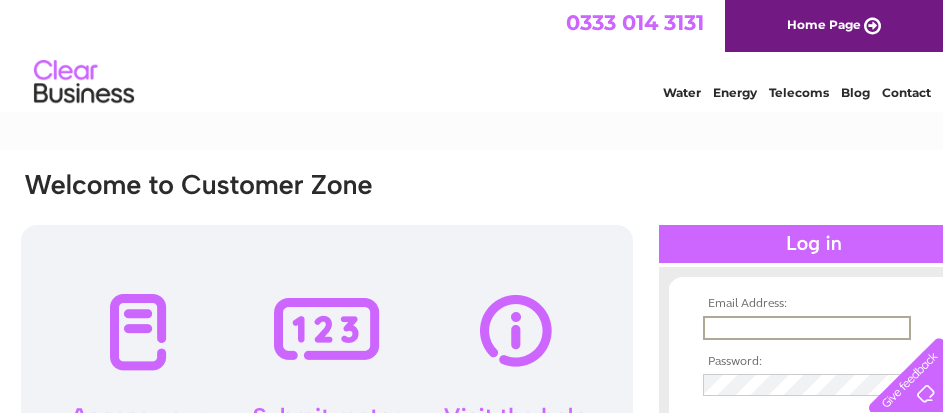 click at bounding box center (807, 328) 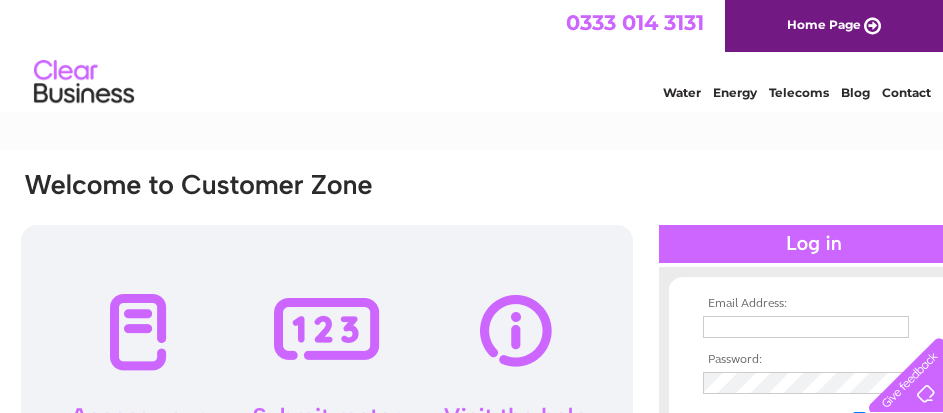 type on "info@cvrags.com" 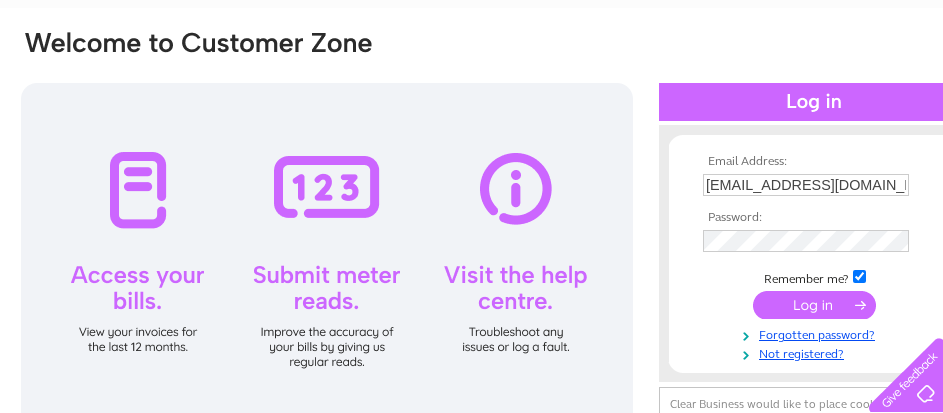 scroll, scrollTop: 300, scrollLeft: 0, axis: vertical 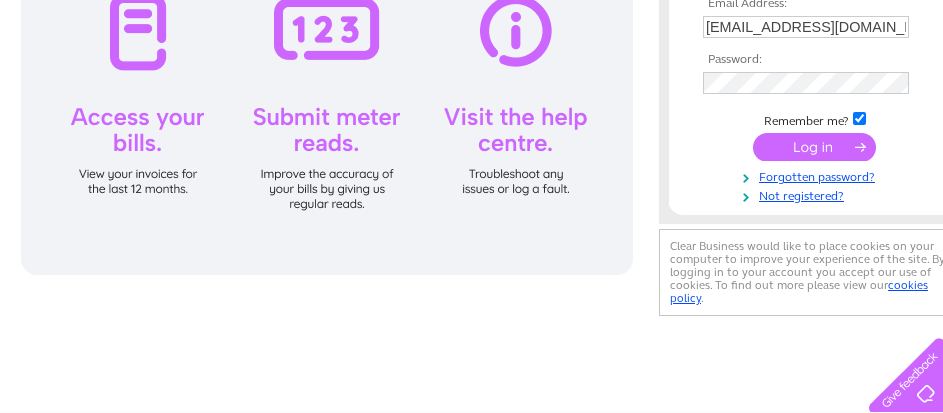 click at bounding box center [814, 147] 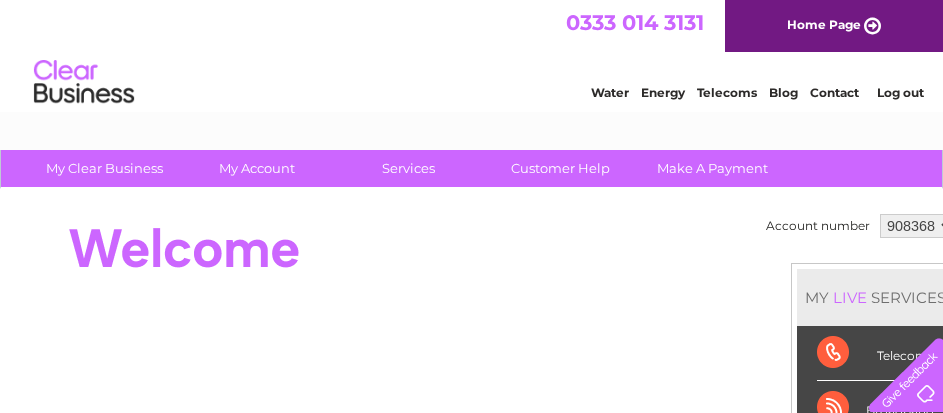 scroll, scrollTop: 0, scrollLeft: 0, axis: both 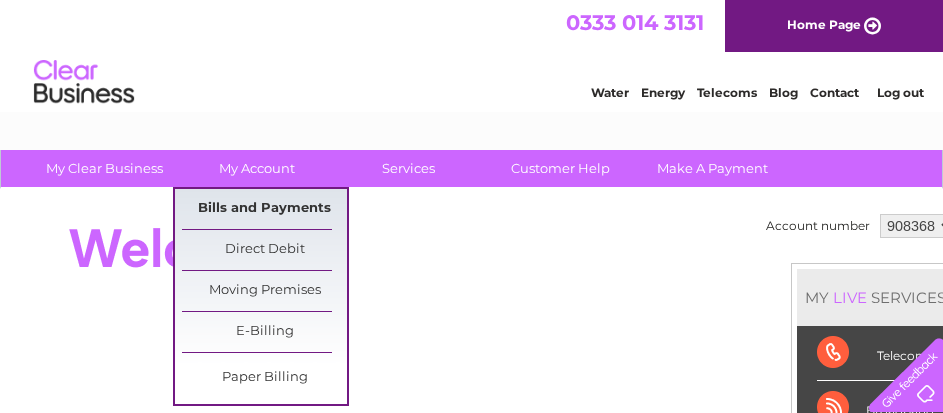 click on "Bills and Payments" at bounding box center [264, 209] 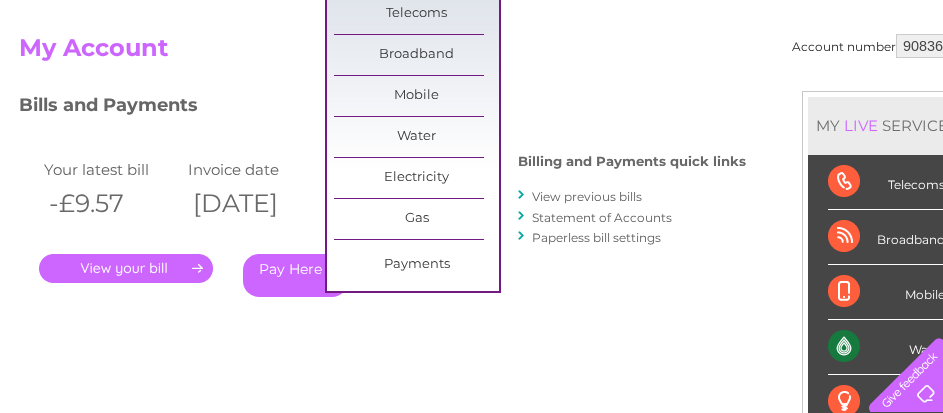 scroll, scrollTop: 200, scrollLeft: 0, axis: vertical 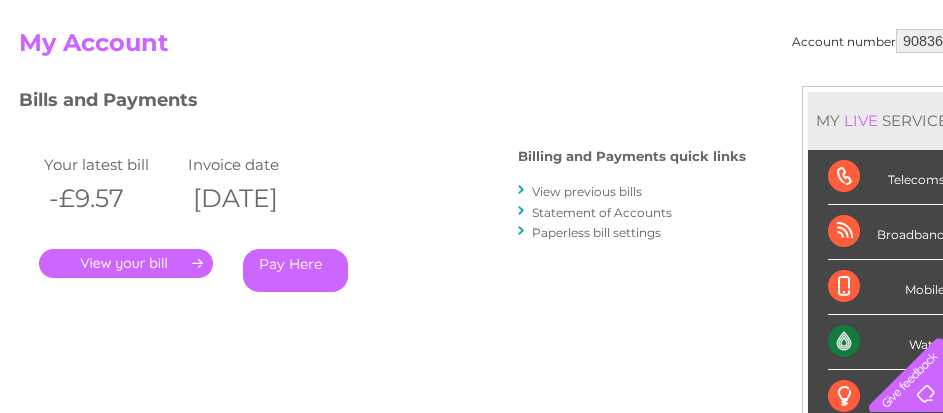 click on "." at bounding box center [126, 263] 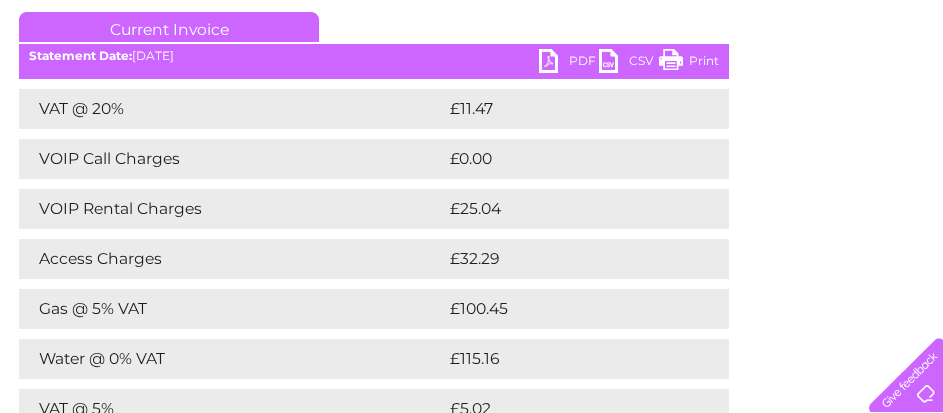 scroll, scrollTop: 200, scrollLeft: 0, axis: vertical 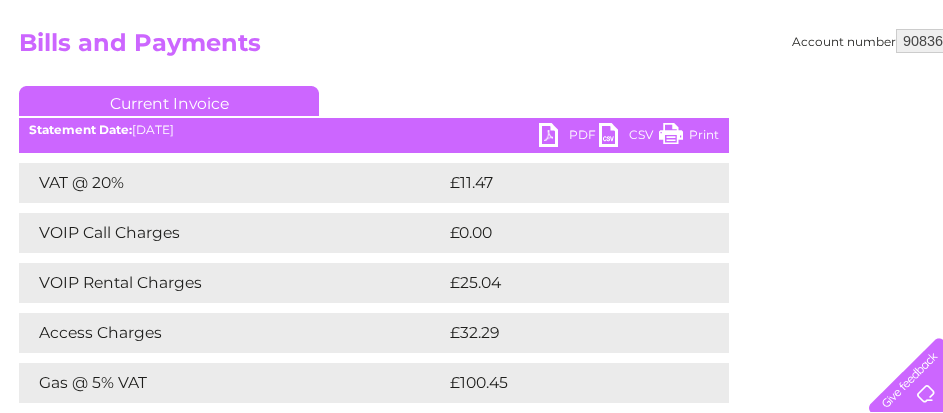 click on "PDF" at bounding box center [569, 137] 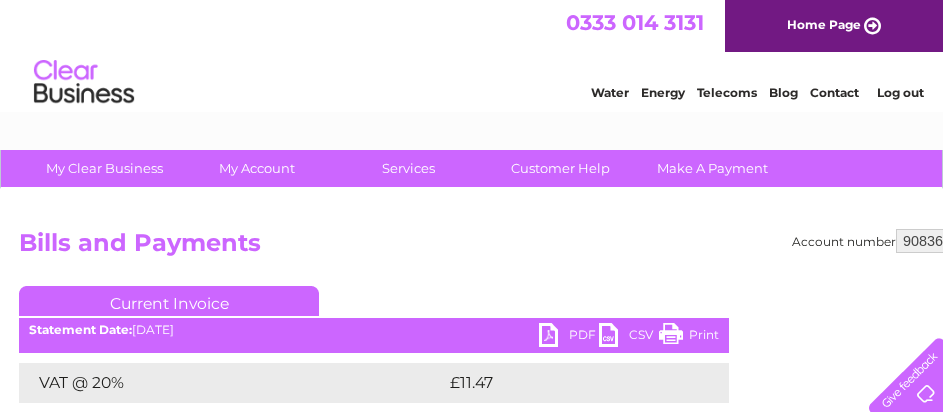 click on "Log out" at bounding box center (900, 92) 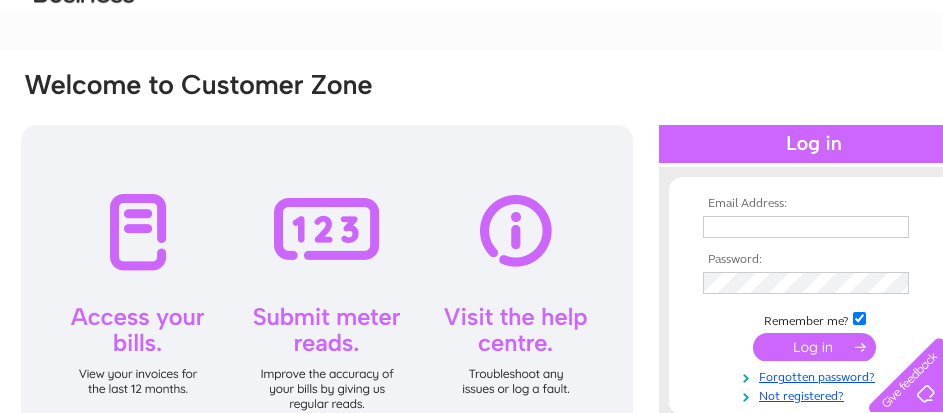 scroll, scrollTop: 0, scrollLeft: 0, axis: both 